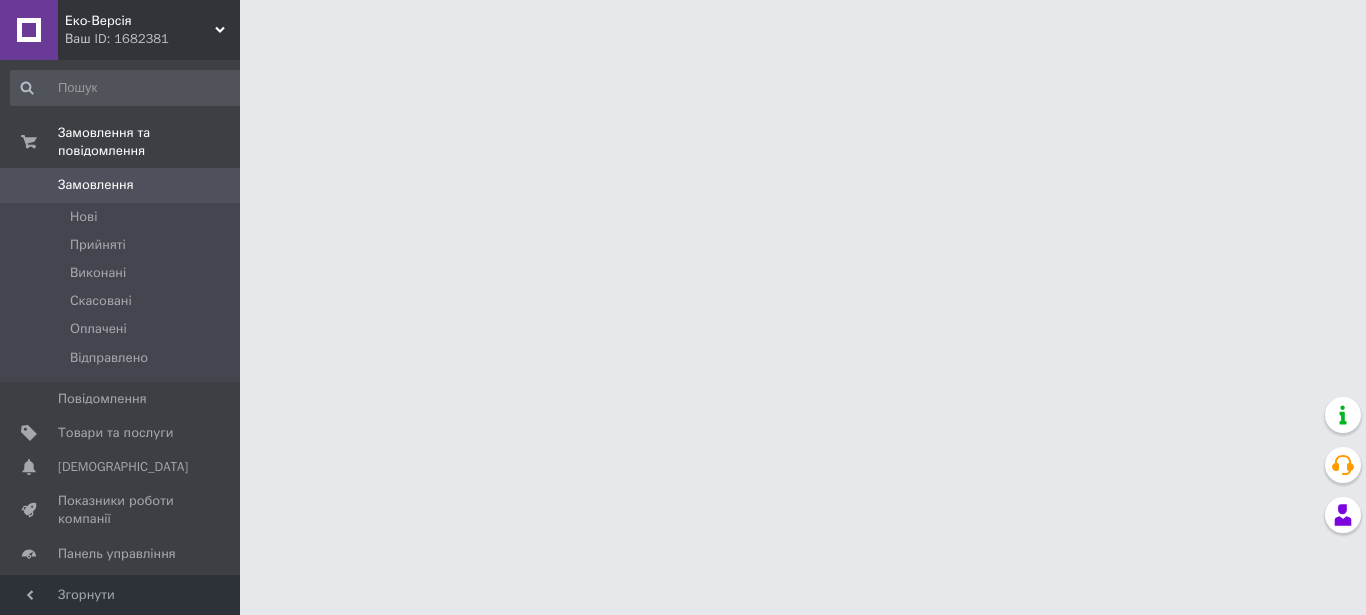 scroll, scrollTop: 0, scrollLeft: 0, axis: both 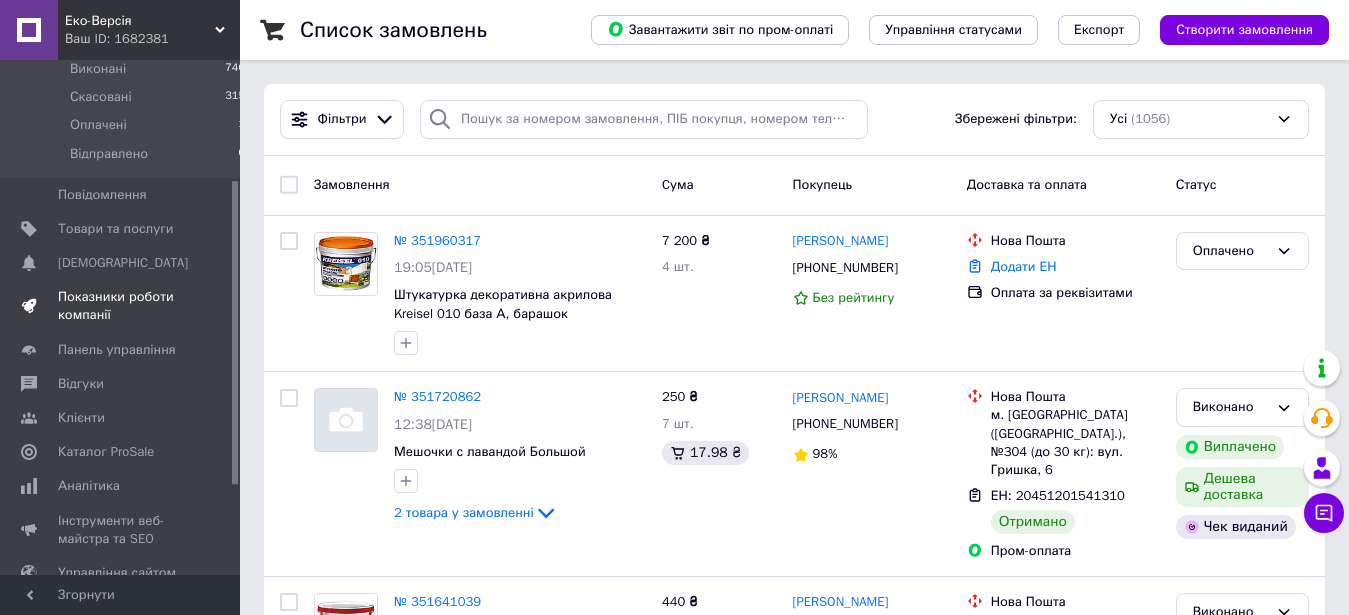 click on "Показники роботи компанії" at bounding box center [121, 306] 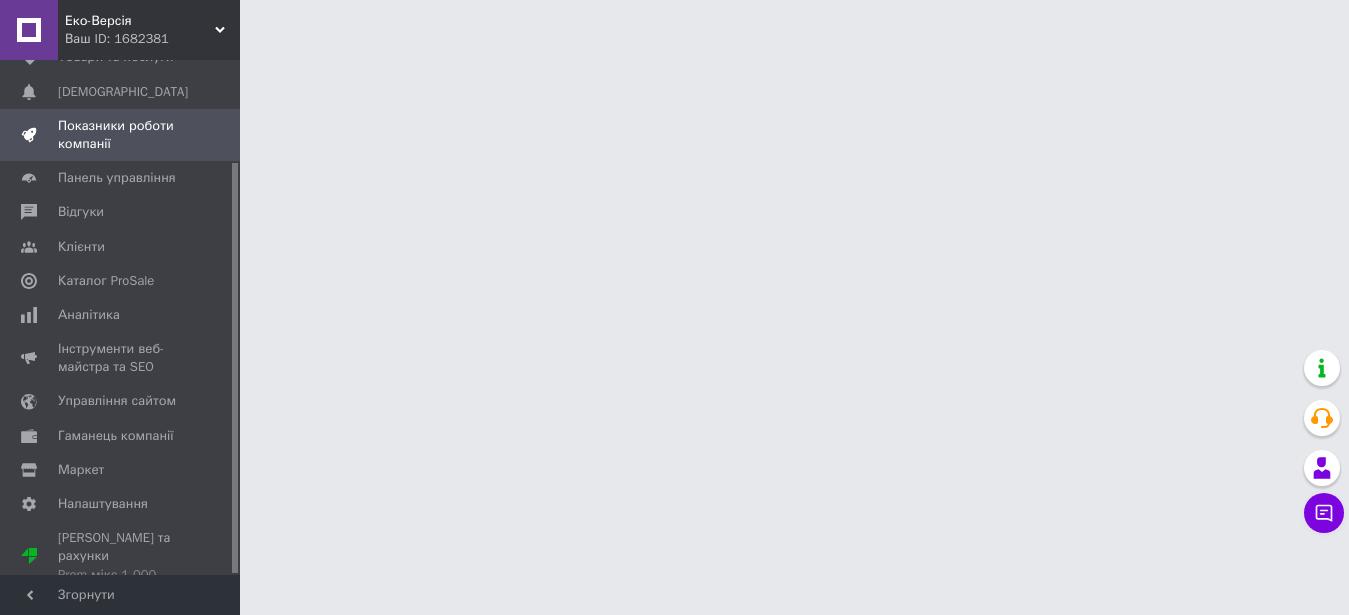 scroll, scrollTop: 127, scrollLeft: 0, axis: vertical 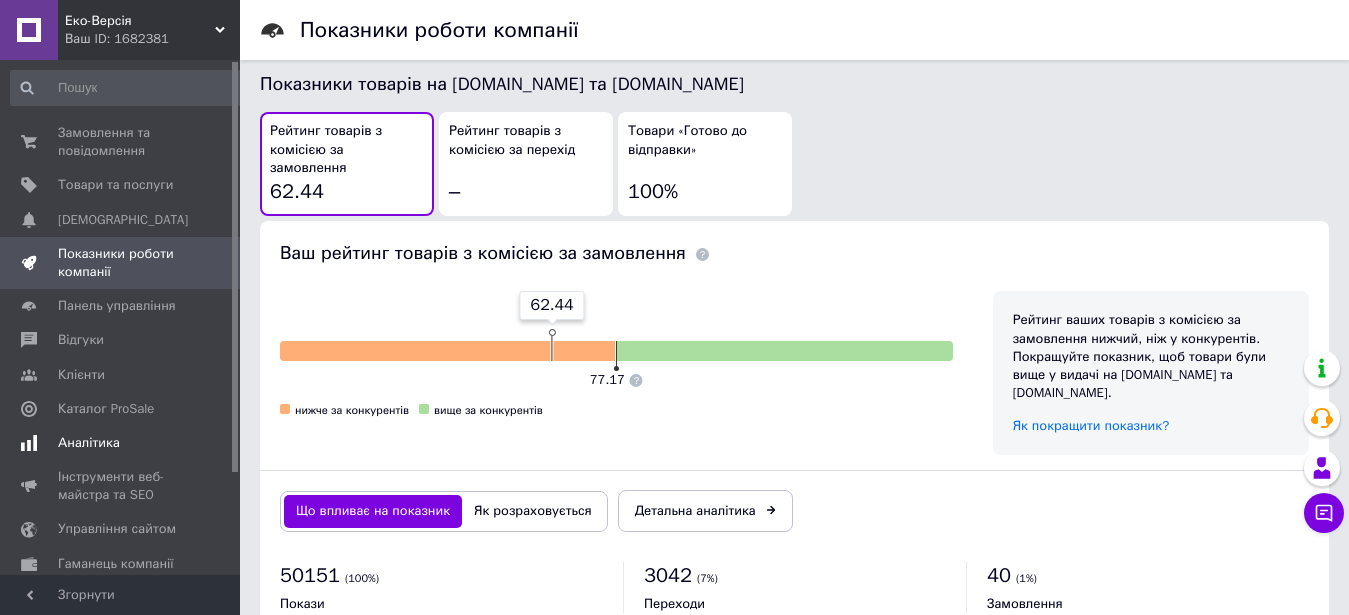 click on "Аналітика" at bounding box center (89, 443) 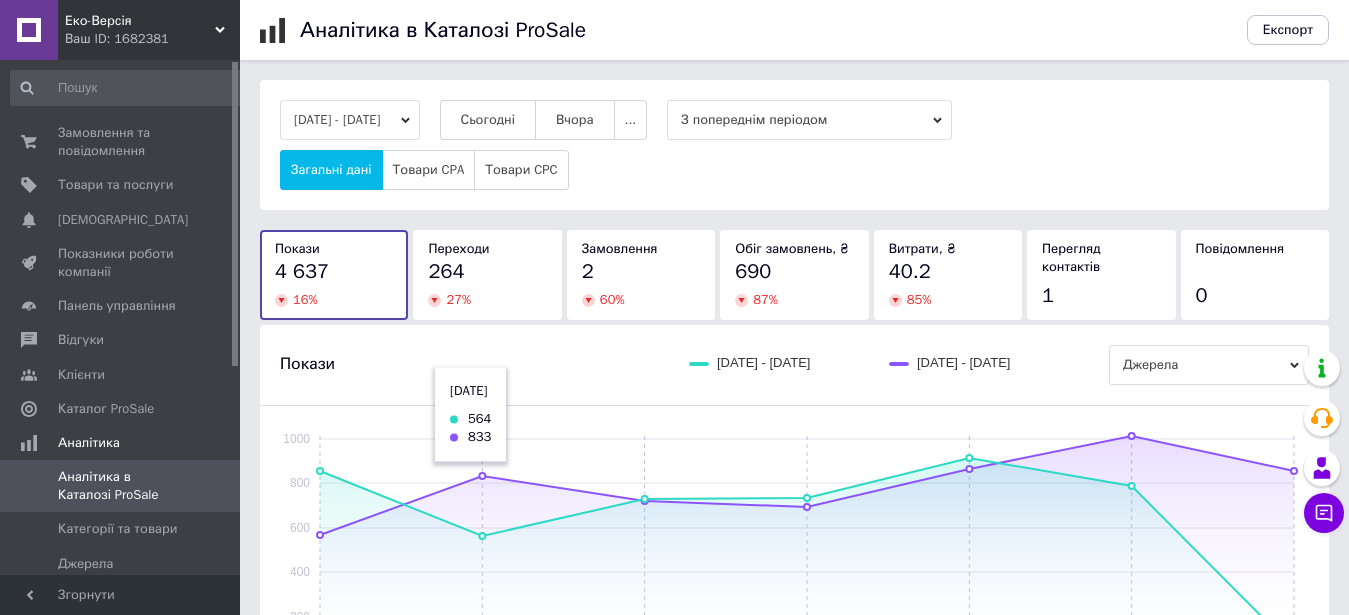 scroll, scrollTop: 102, scrollLeft: 0, axis: vertical 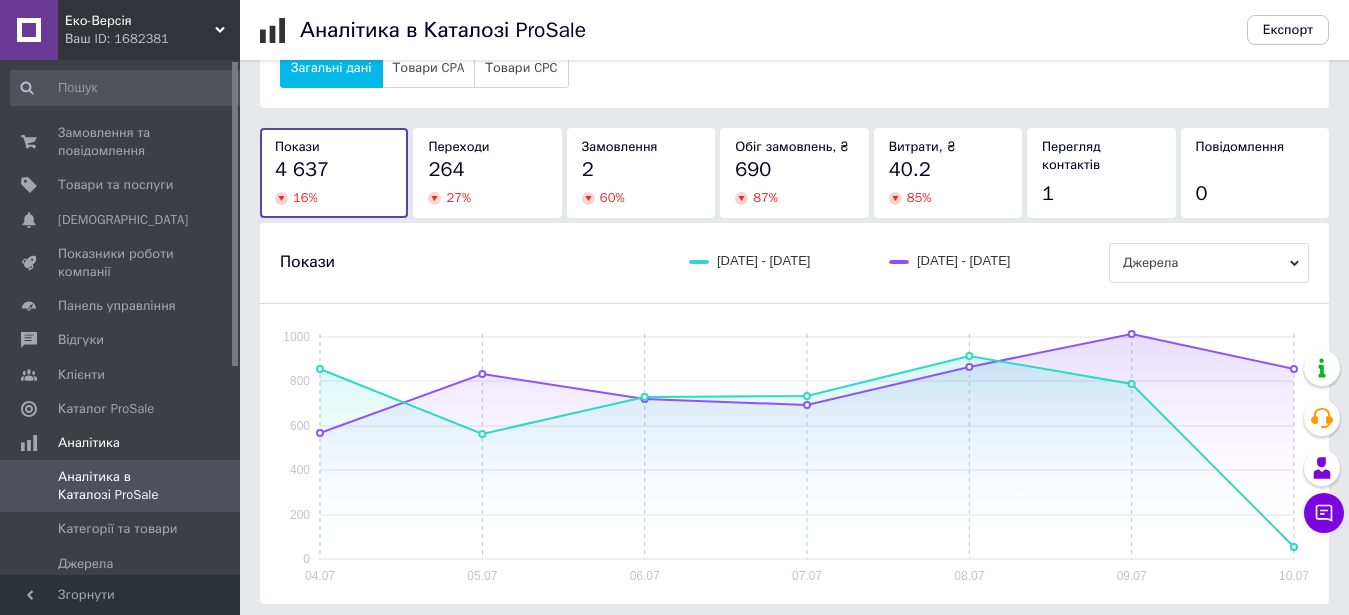 click on "264" at bounding box center [487, 170] 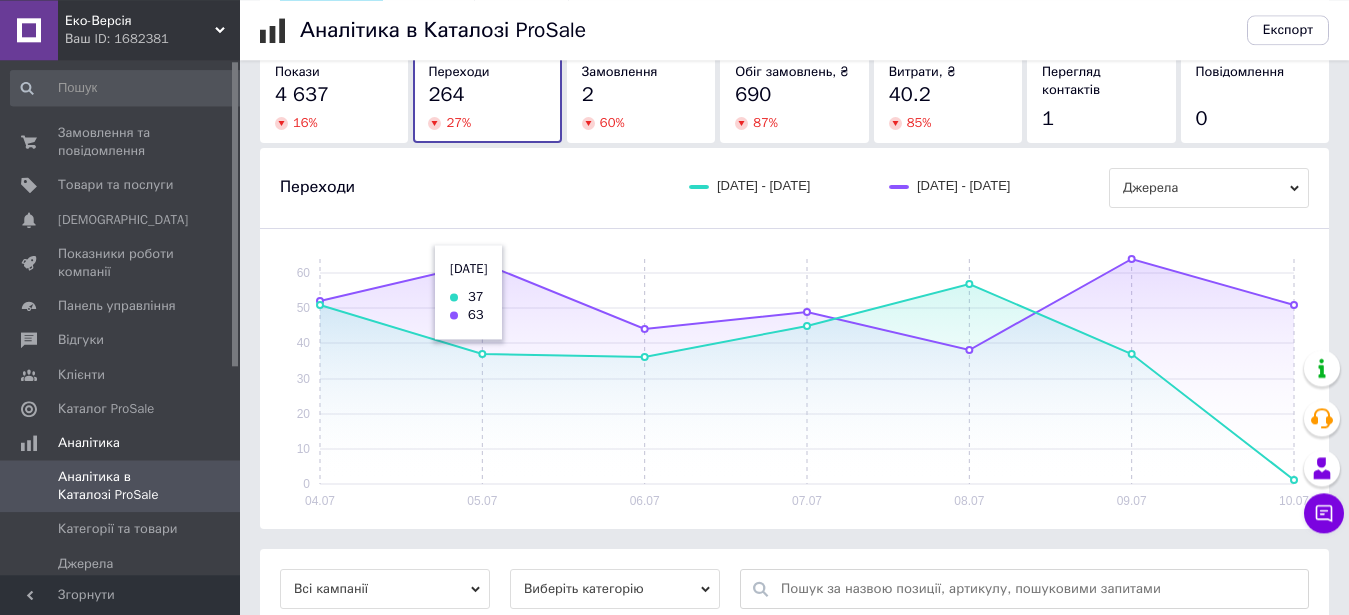 scroll, scrollTop: 204, scrollLeft: 0, axis: vertical 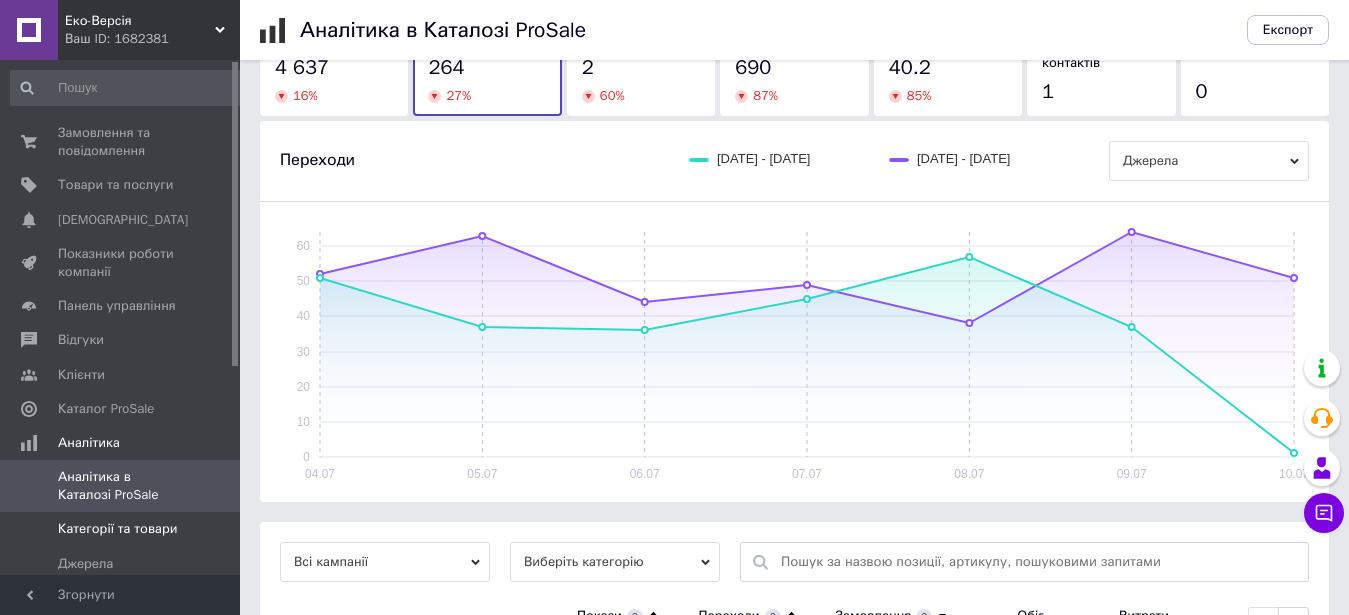 click on "Категорії та товари" at bounding box center (128, 529) 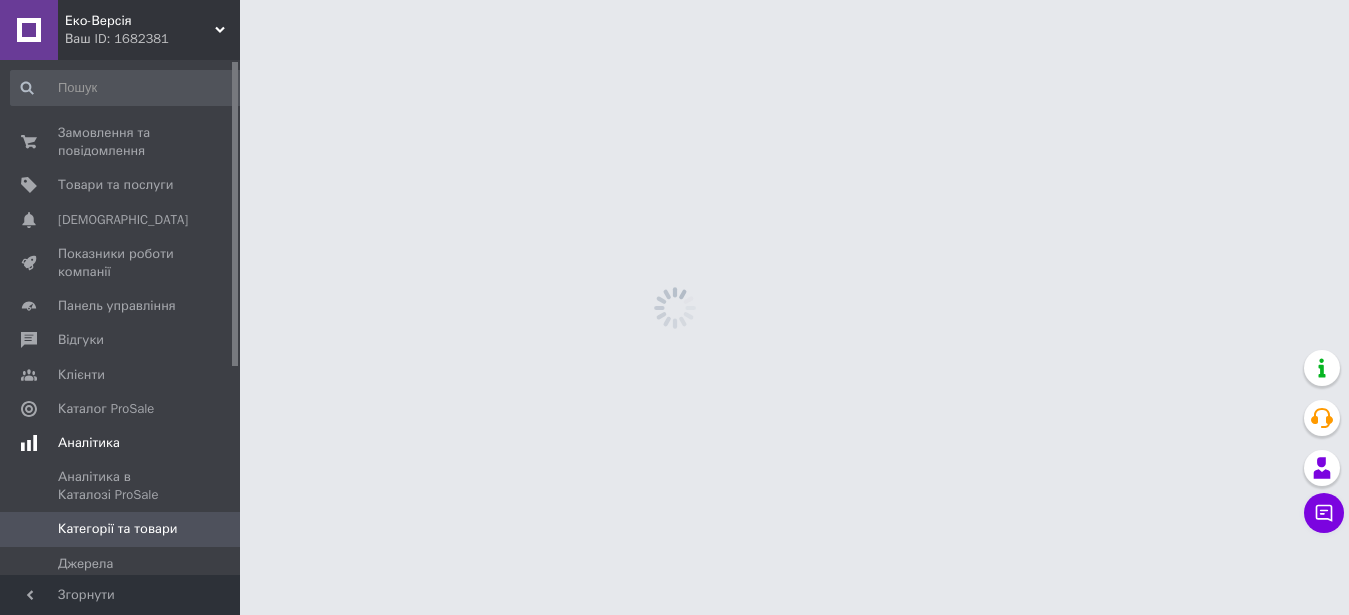 scroll, scrollTop: 0, scrollLeft: 0, axis: both 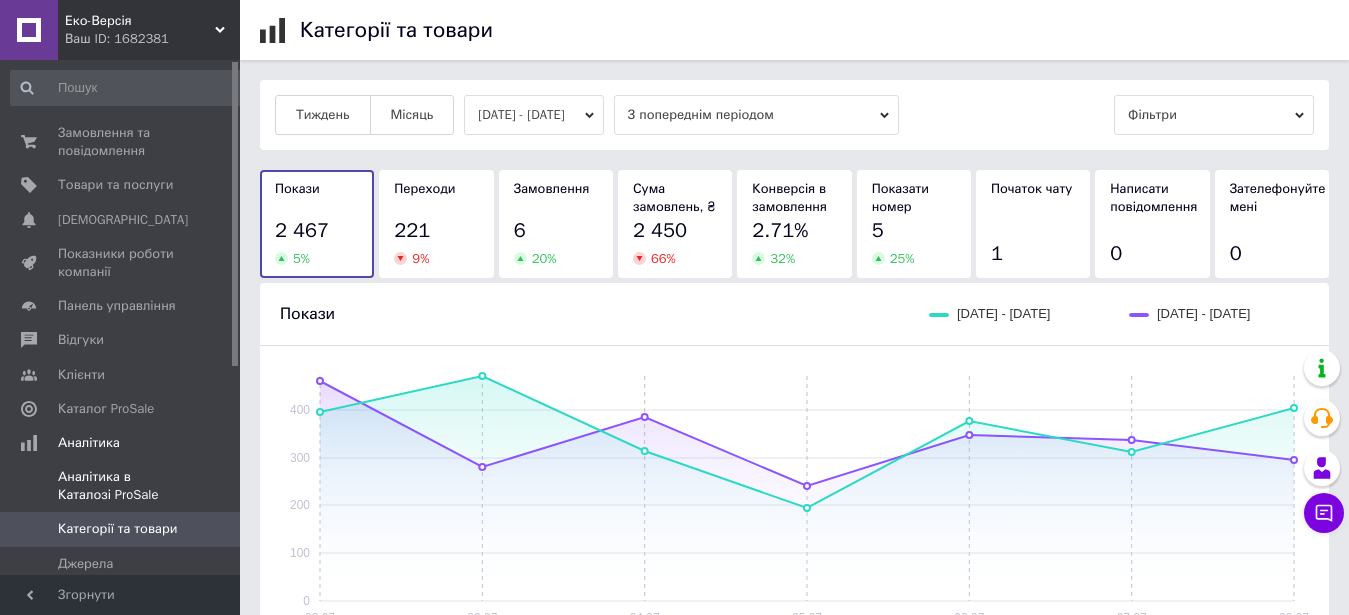 click on "Аналітика в Каталозі ProSale" at bounding box center [121, 486] 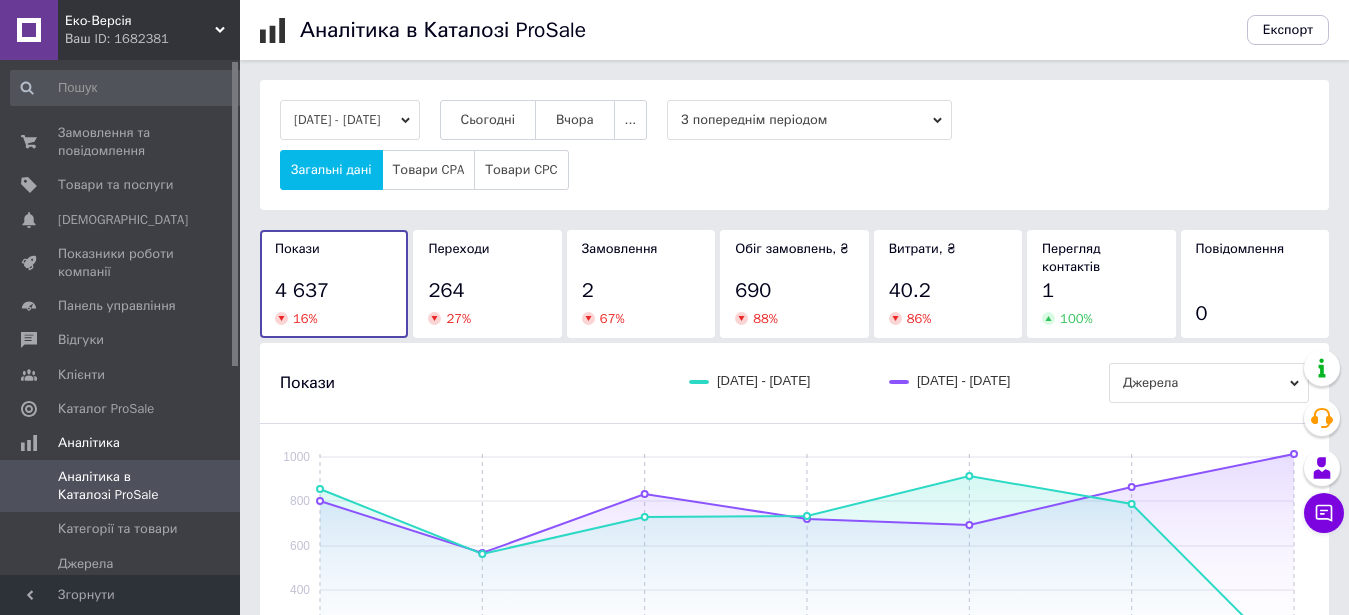 click on "27 %" at bounding box center [458, 318] 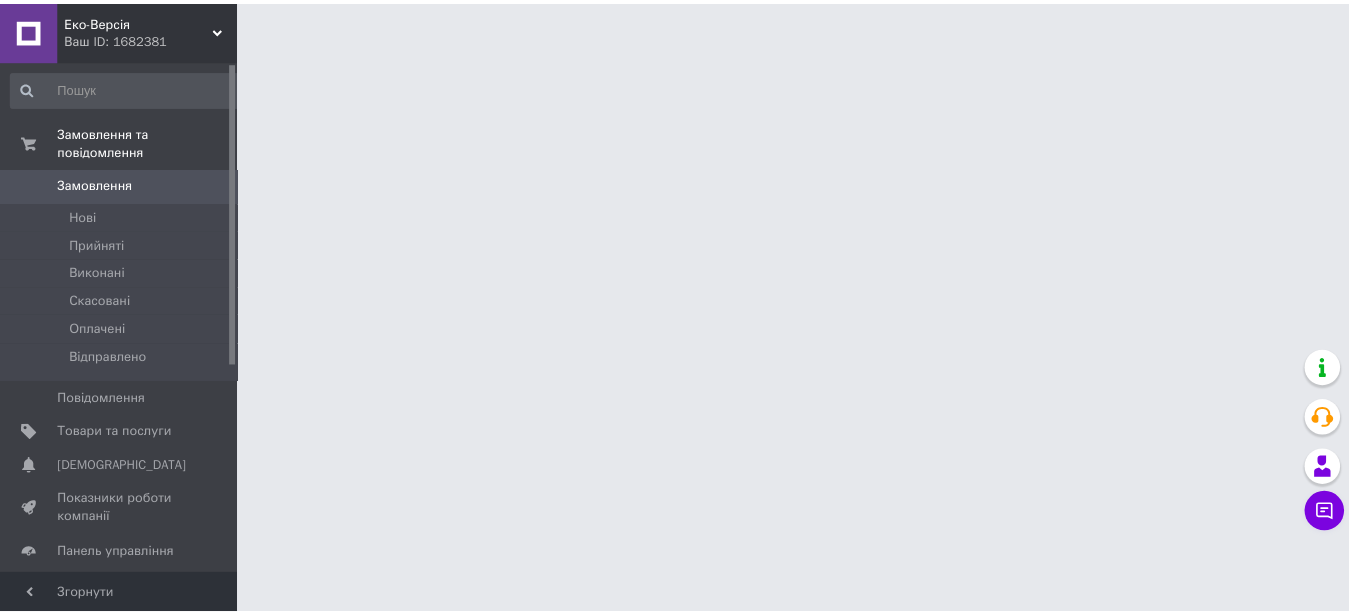 scroll, scrollTop: 0, scrollLeft: 0, axis: both 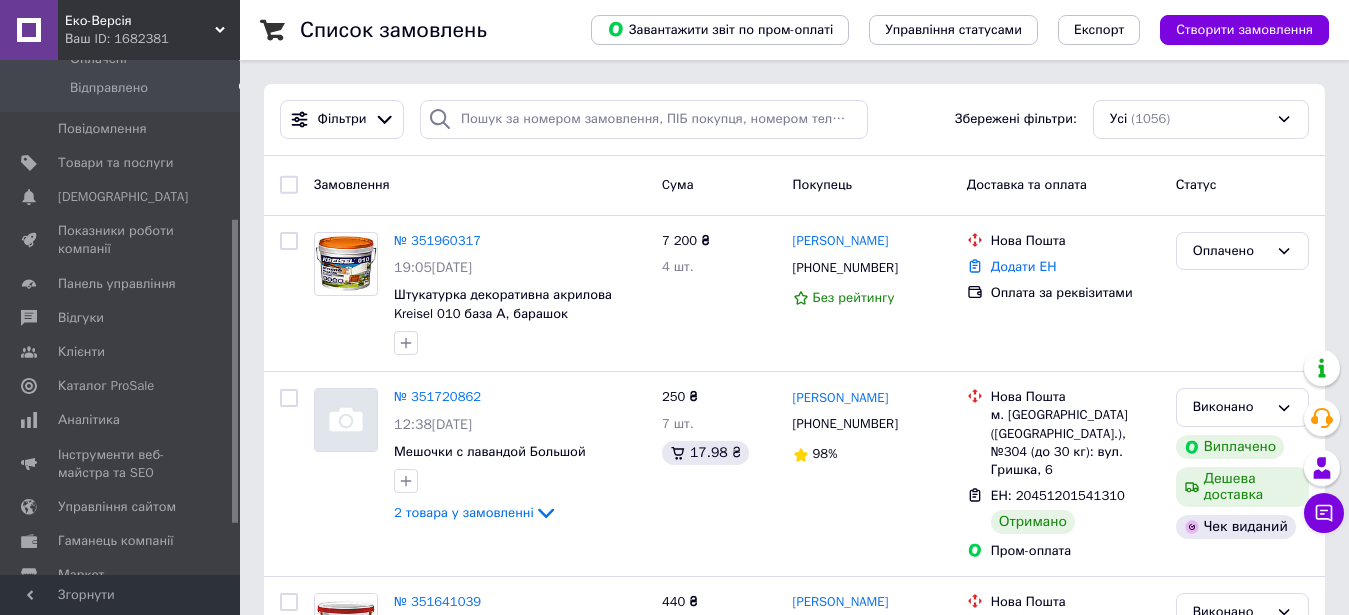 drag, startPoint x: 233, startPoint y: 282, endPoint x: 259, endPoint y: 440, distance: 160.12495 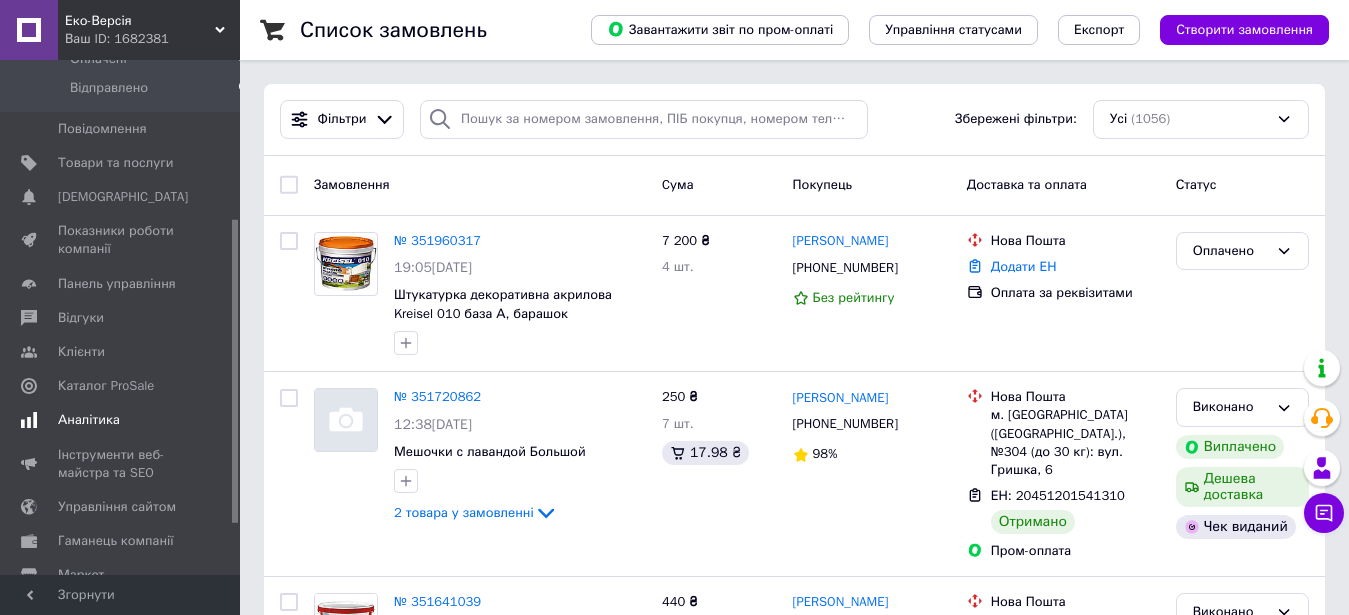 click on "Аналітика" at bounding box center (121, 420) 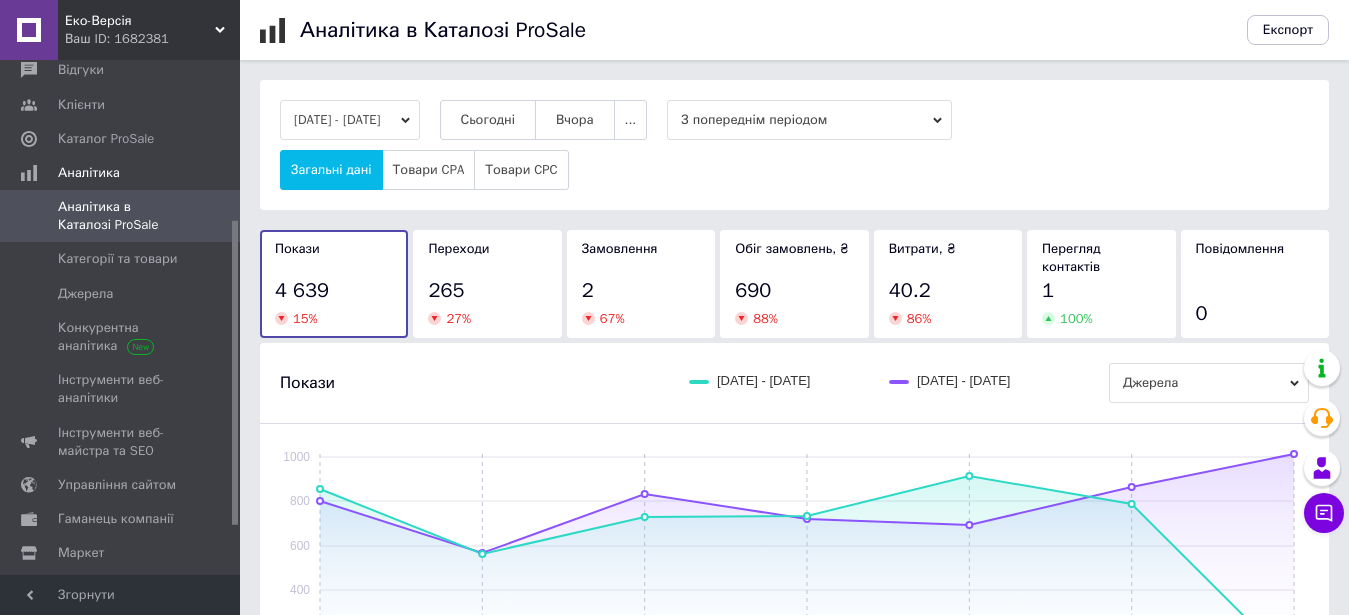 scroll, scrollTop: 102, scrollLeft: 0, axis: vertical 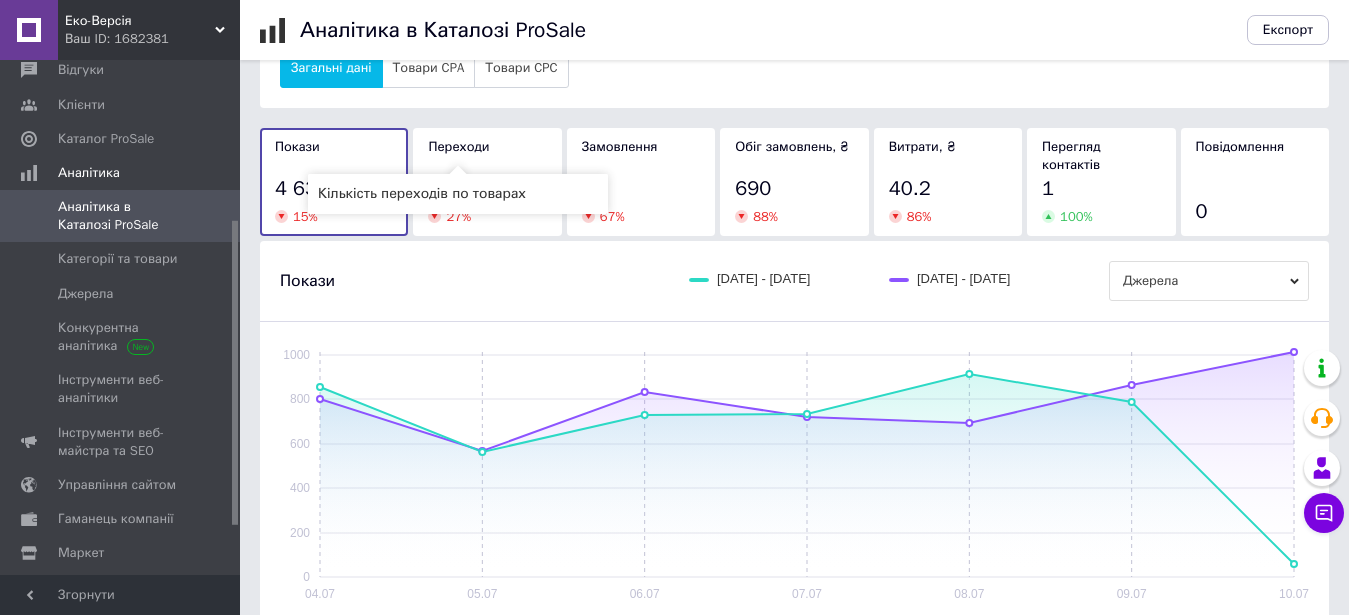 click on "Переходи" at bounding box center [458, 146] 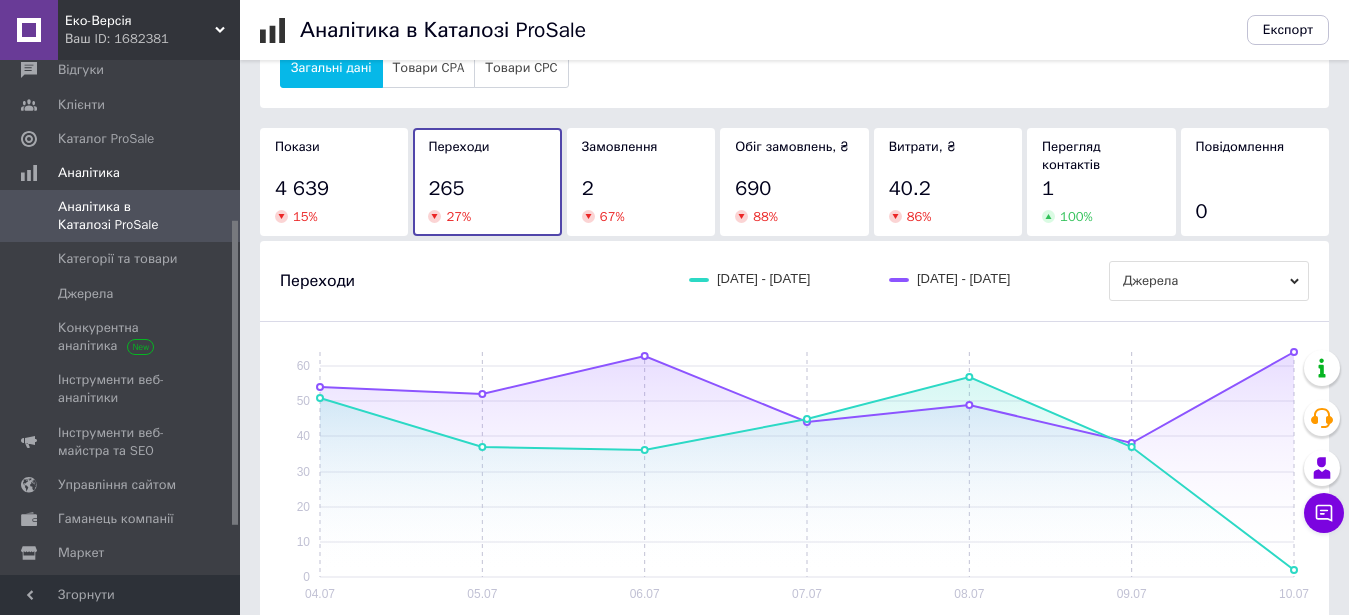 scroll, scrollTop: 0, scrollLeft: 0, axis: both 